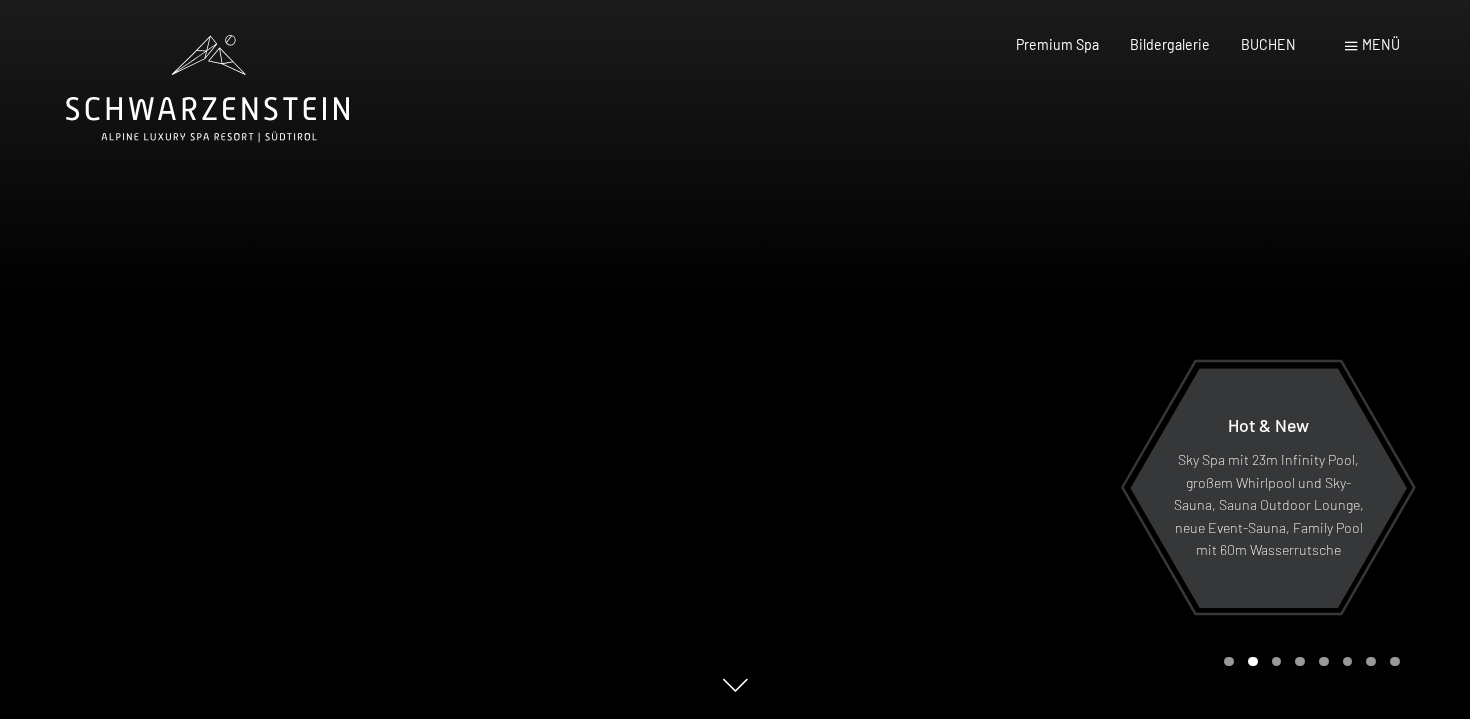 scroll, scrollTop: 0, scrollLeft: 0, axis: both 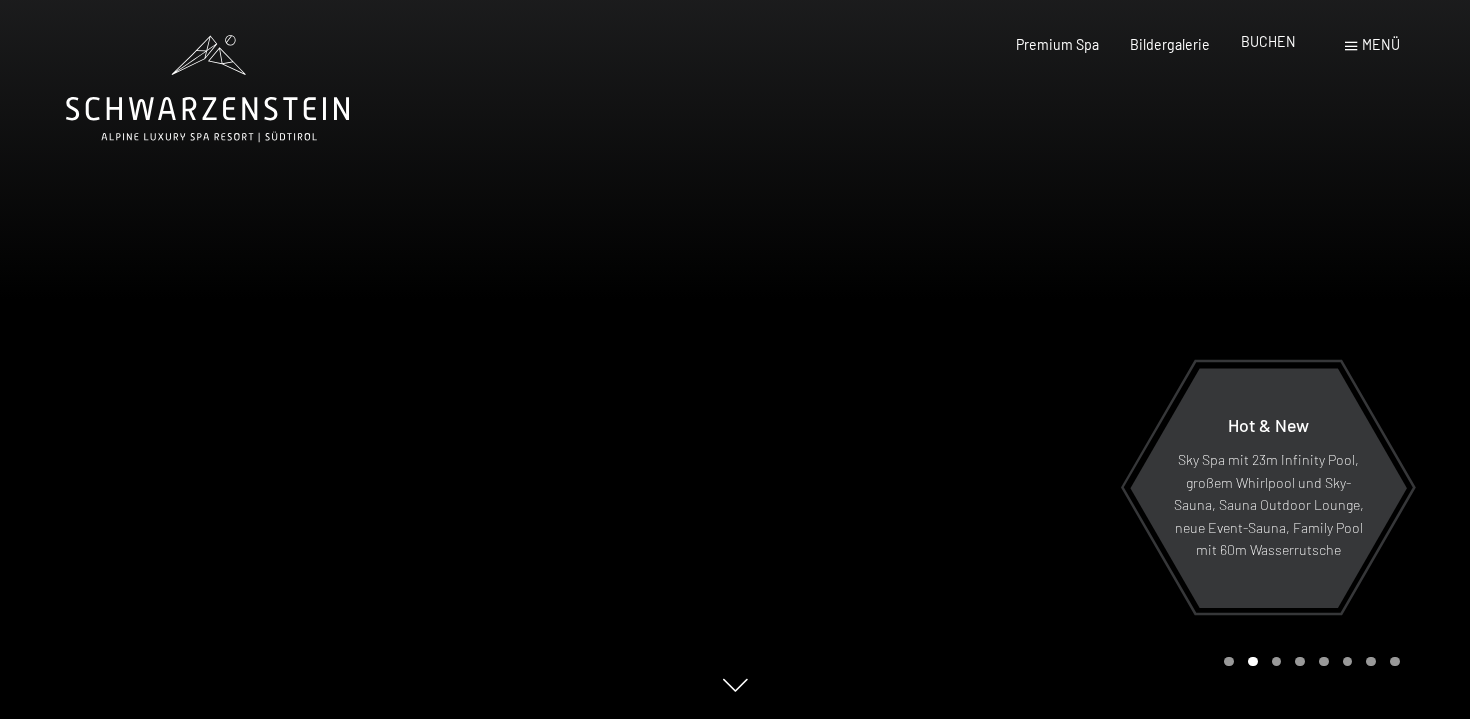 click on "BUCHEN" at bounding box center (1268, 42) 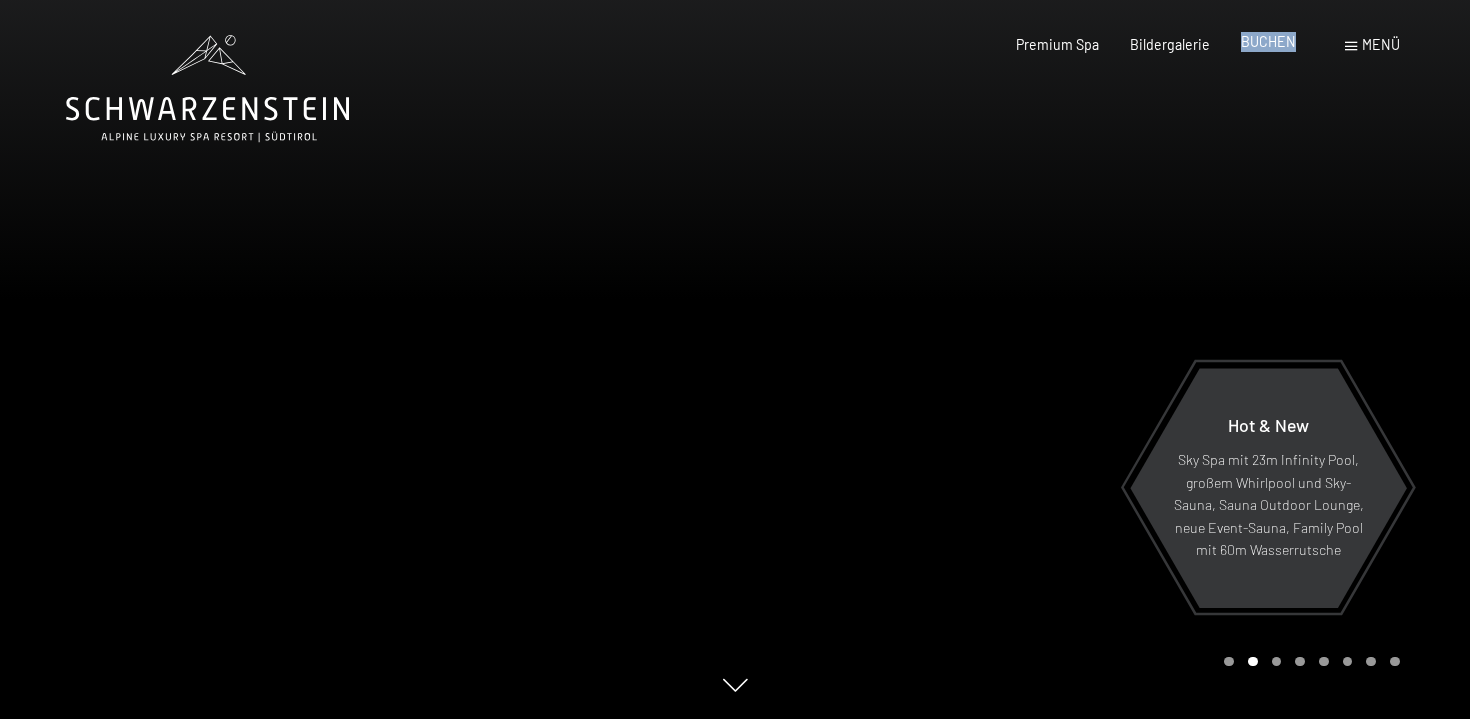 click on "BUCHEN" at bounding box center [1268, 42] 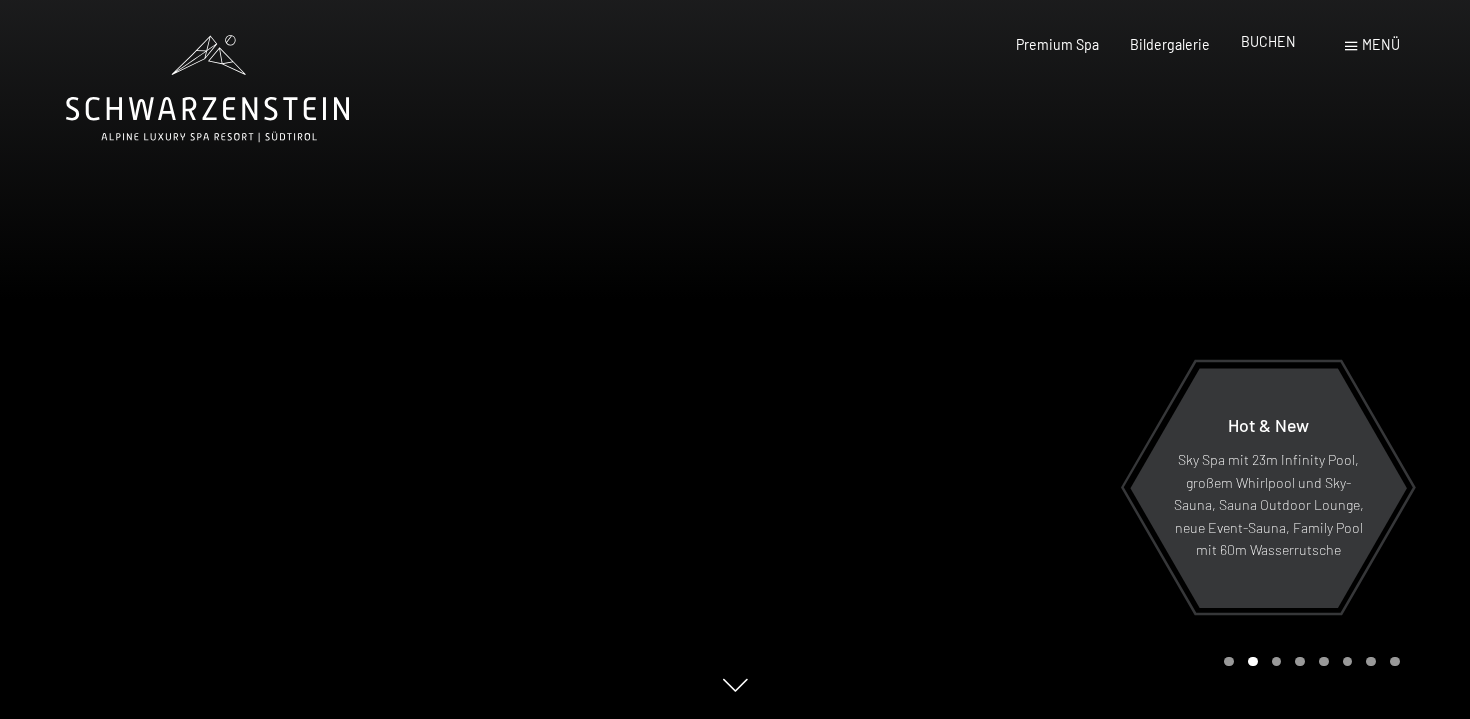 click on "BUCHEN" at bounding box center [1268, 41] 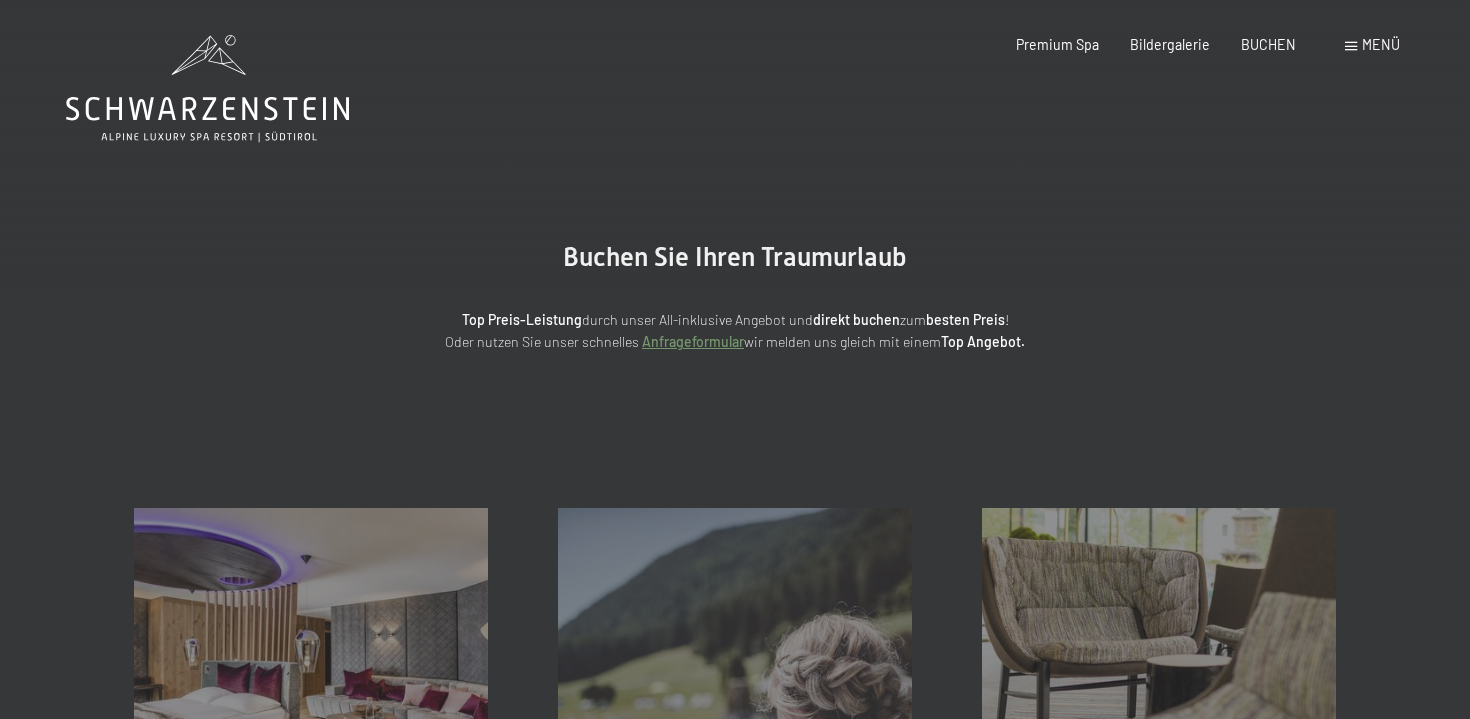 scroll, scrollTop: 0, scrollLeft: 0, axis: both 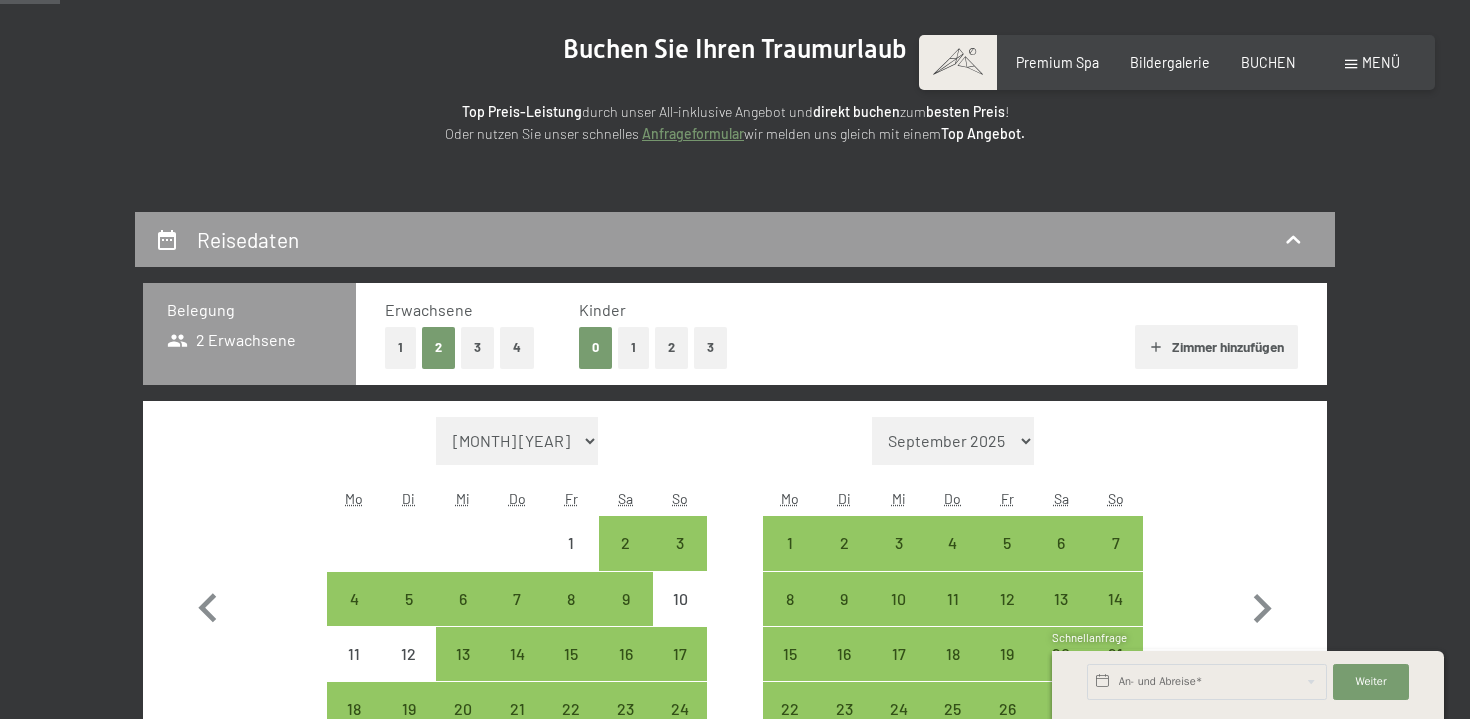 click on "1" at bounding box center [633, 347] 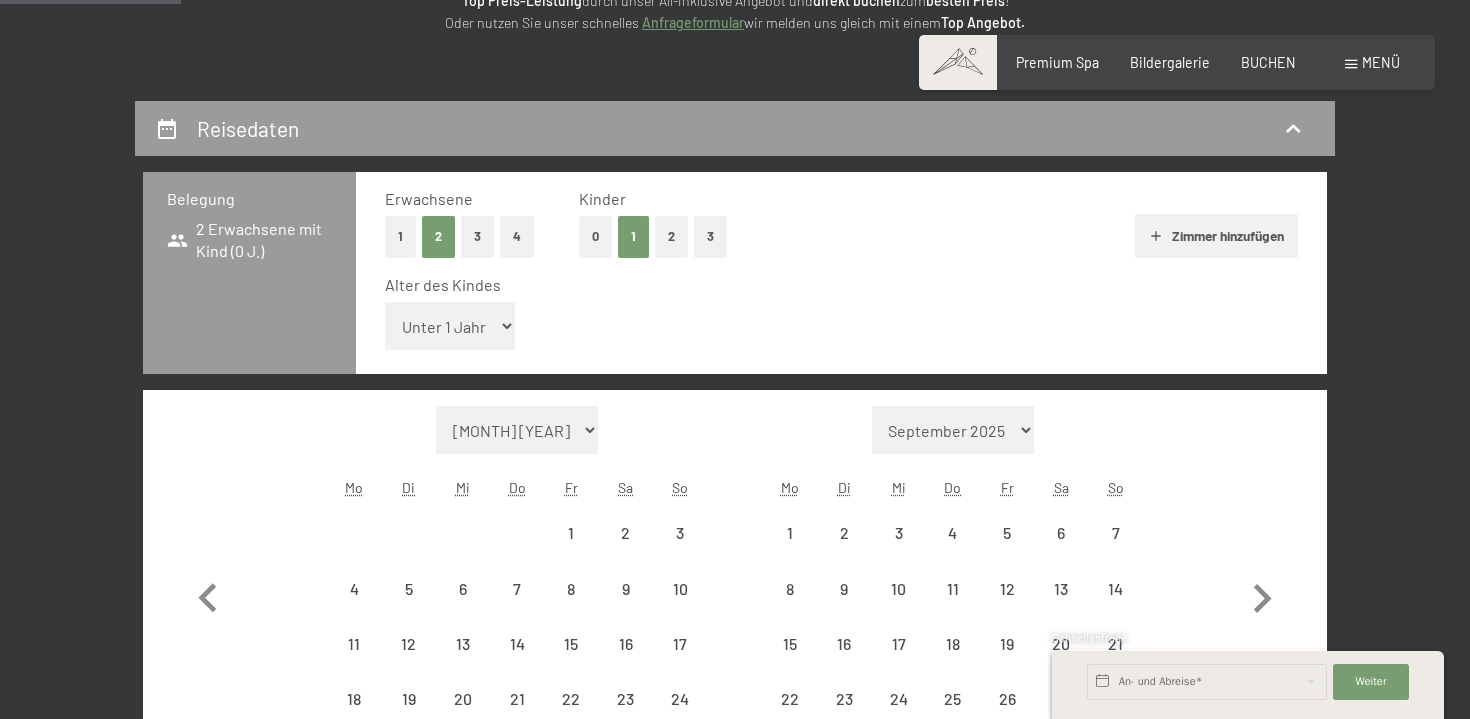 scroll, scrollTop: 320, scrollLeft: 0, axis: vertical 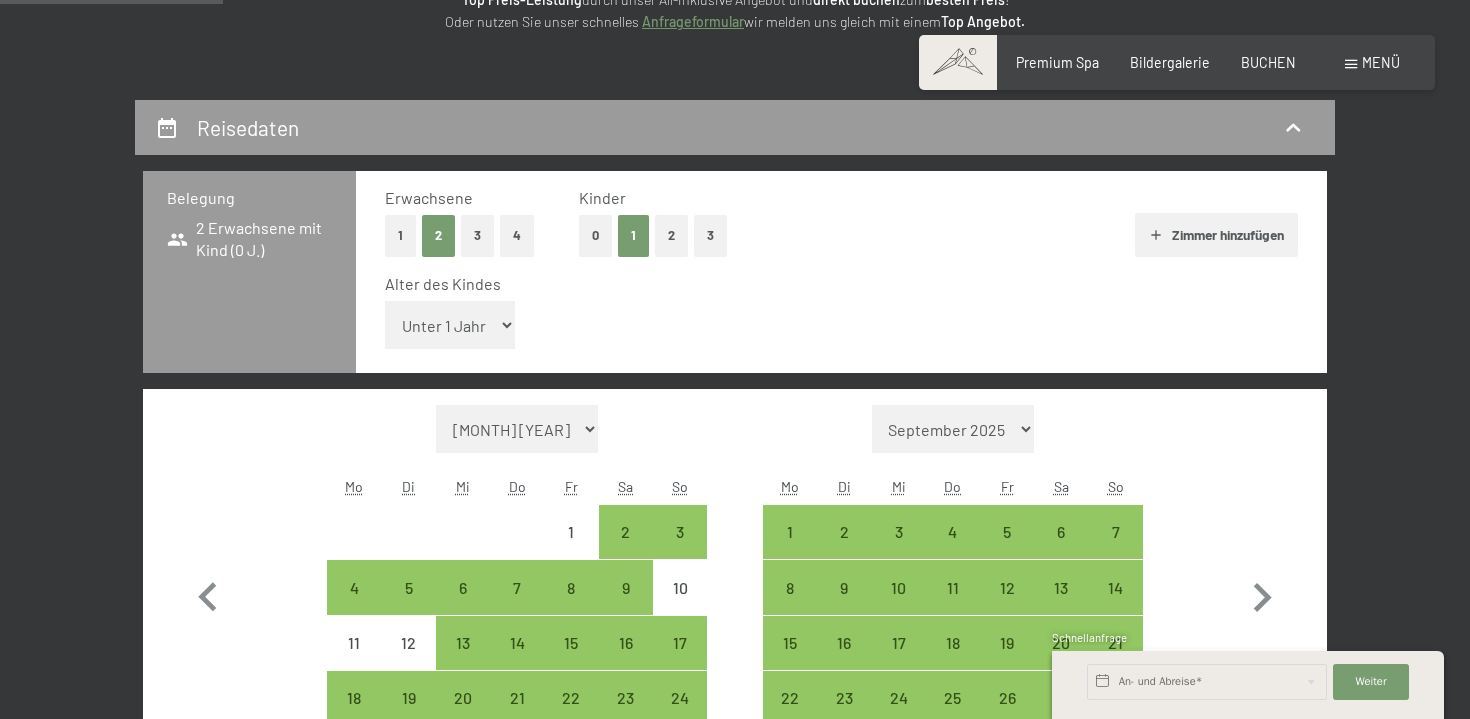 click on "Unter 1 Jahr 1 Jahr 2 Jahre 3 Jahre 4 Jahre 5 Jahre 6 Jahre 7 Jahre 8 Jahre 9 Jahre 10 Jahre 11 Jahre 12 Jahre 13 Jahre 14 Jahre 15 Jahre 16 Jahre 17 Jahre" at bounding box center [450, 325] 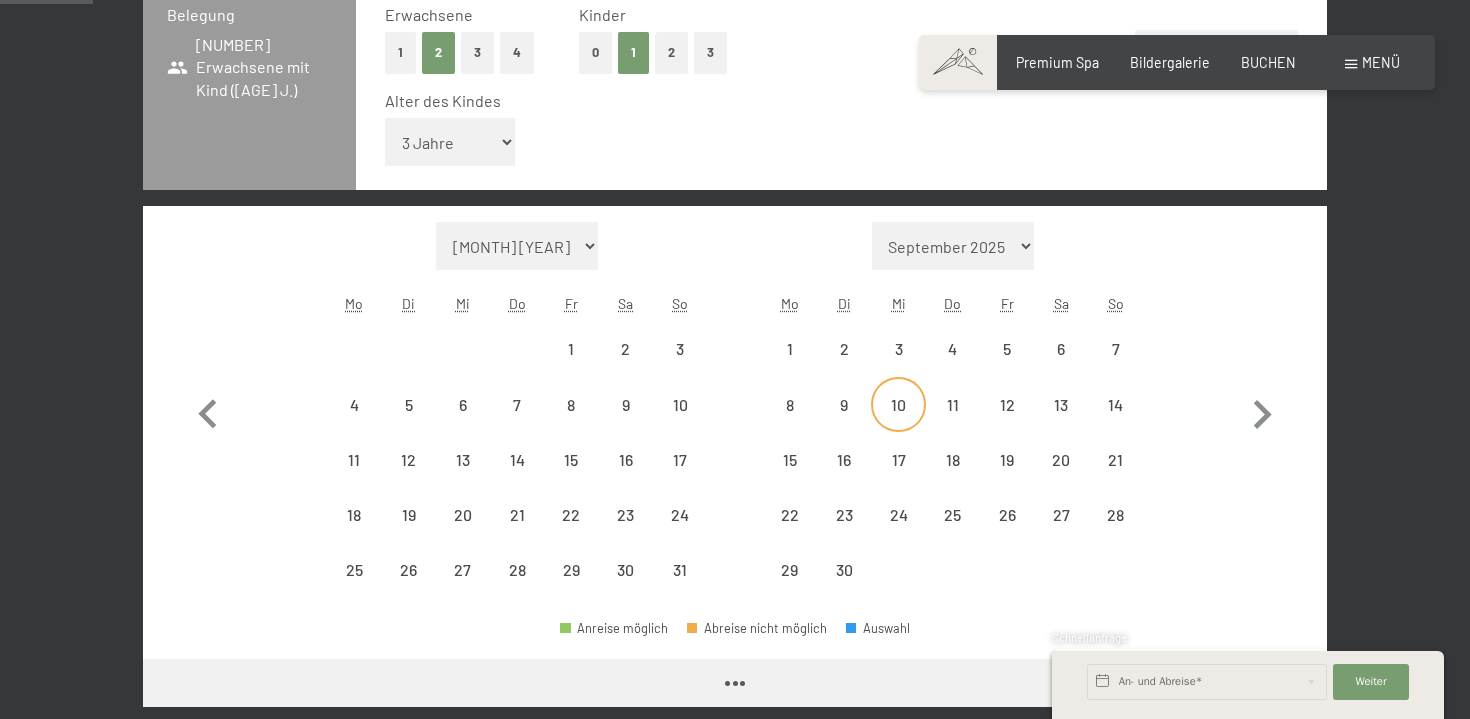 scroll, scrollTop: 594, scrollLeft: 0, axis: vertical 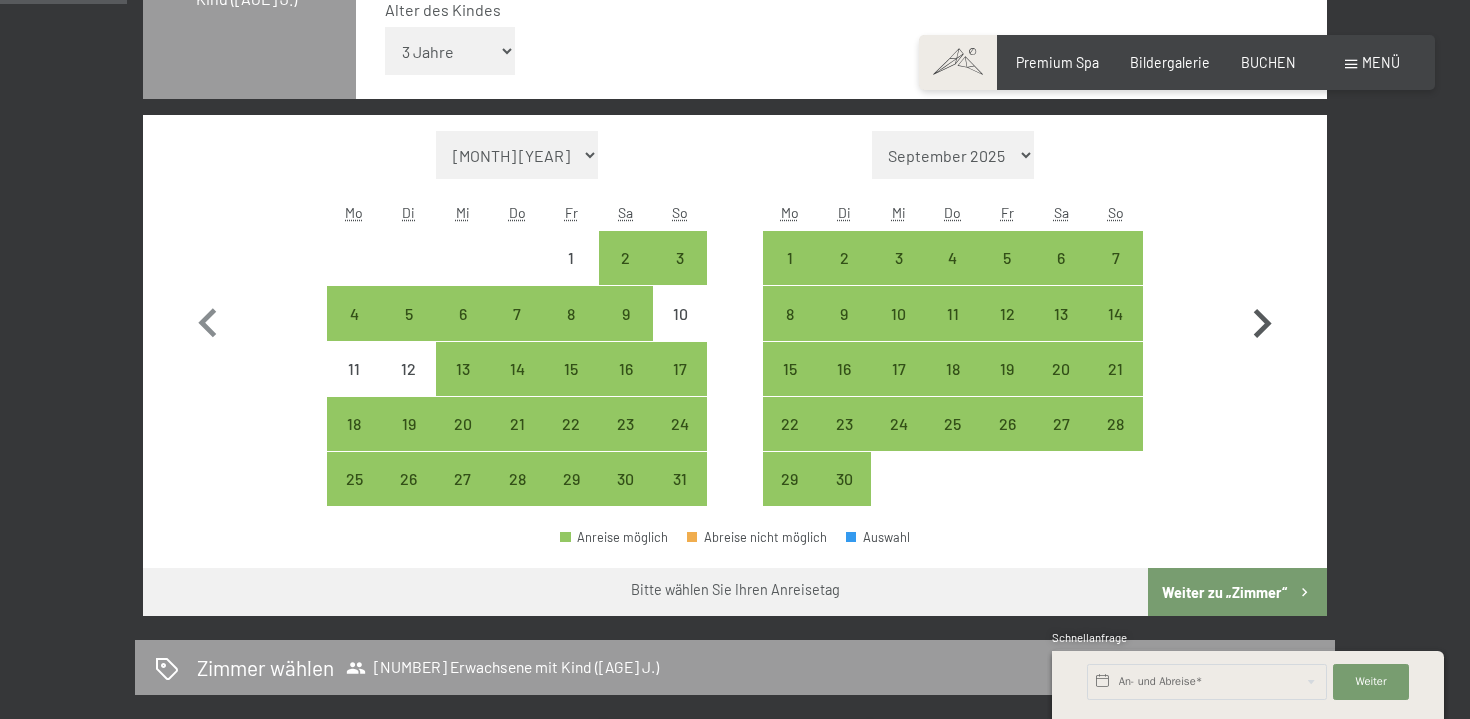 click 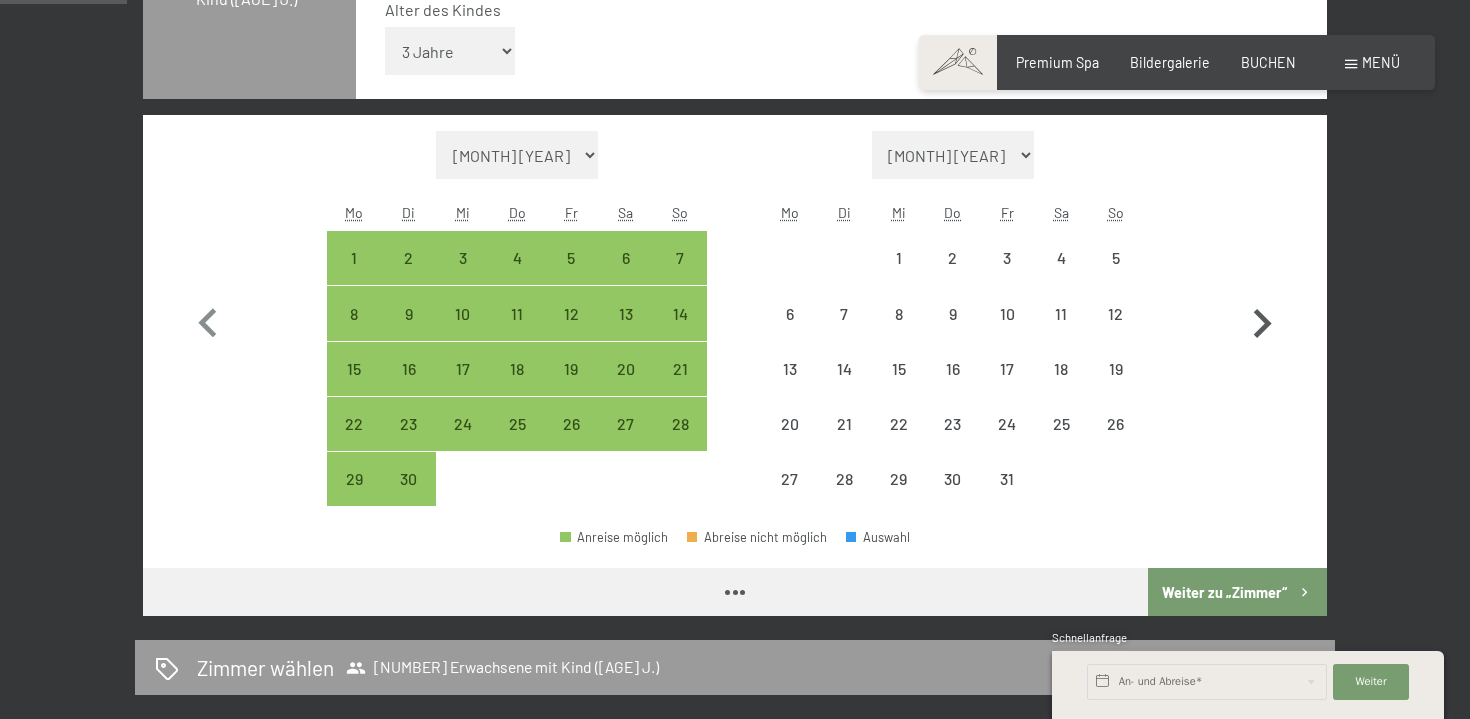 click 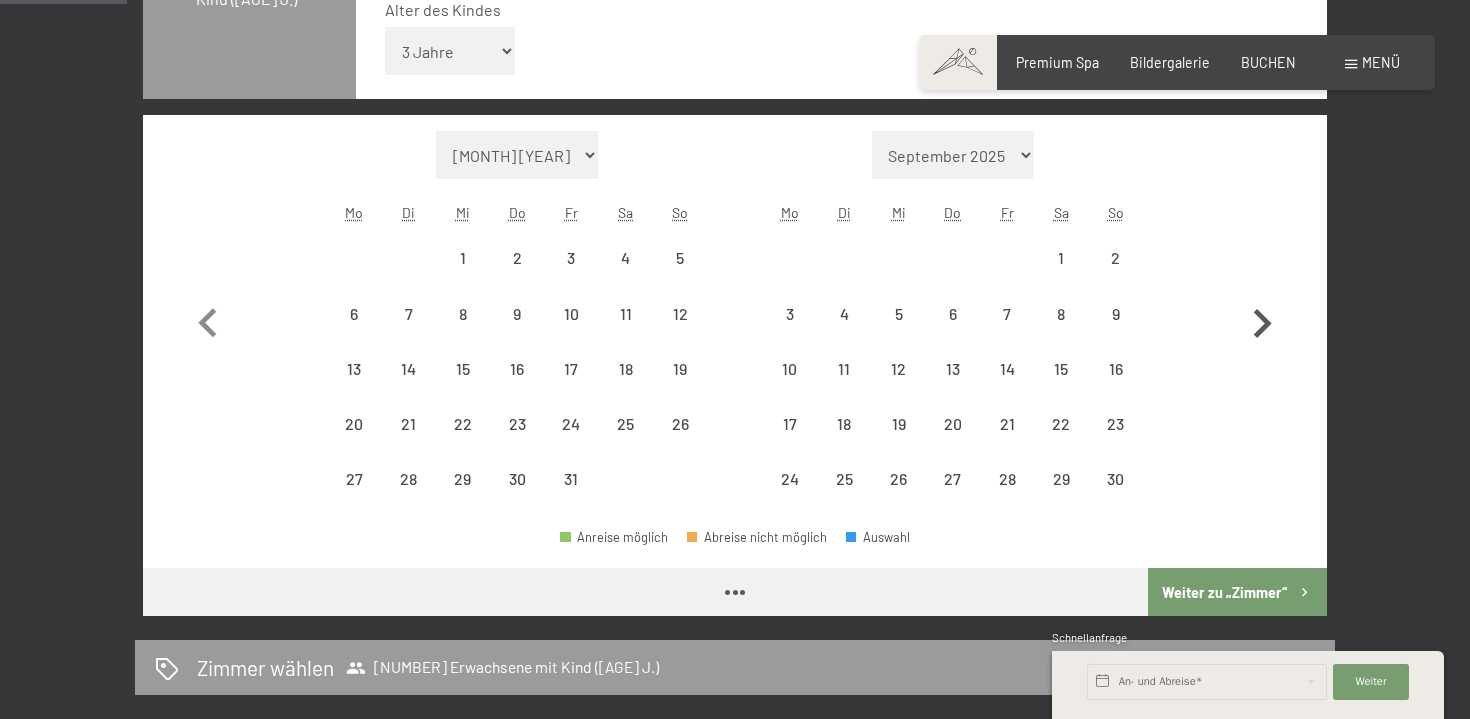 click 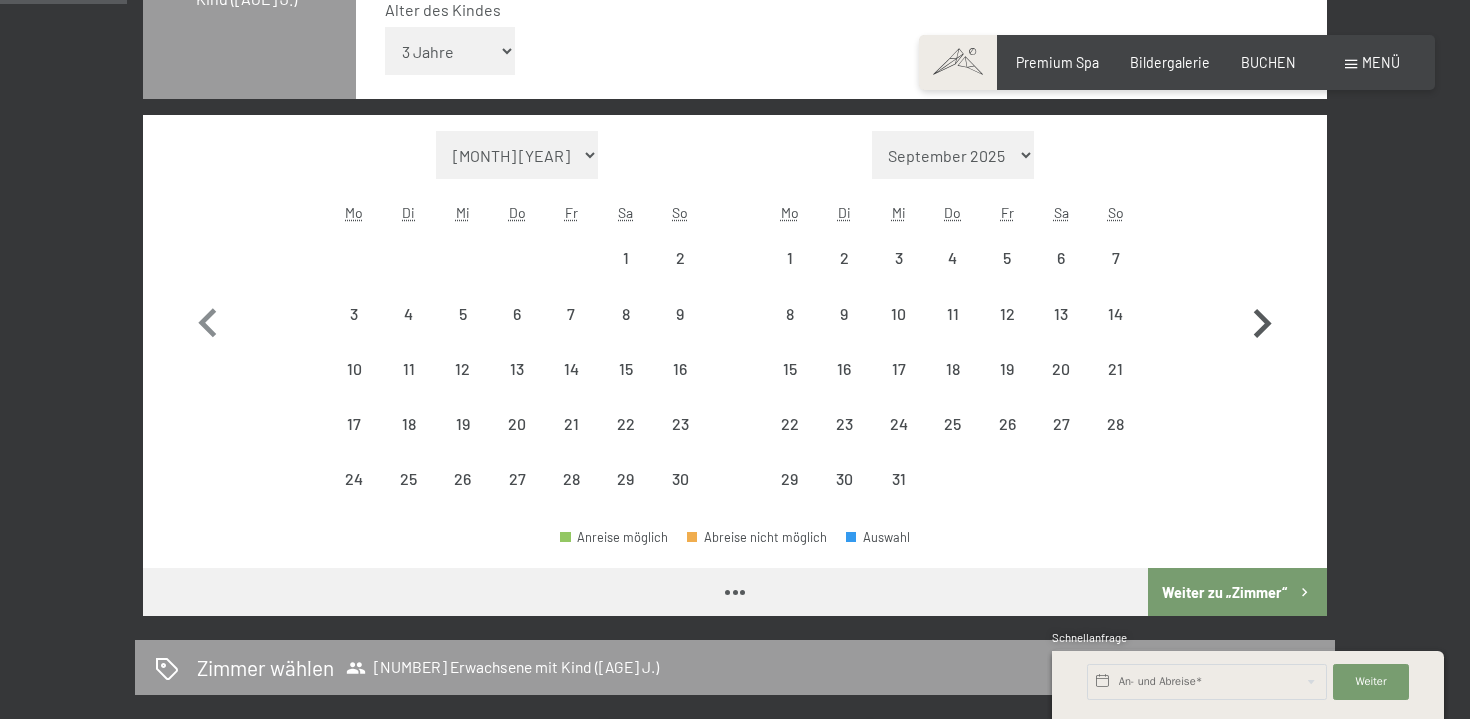 select on "[YEAR]-[MONTH]-[DAY]" 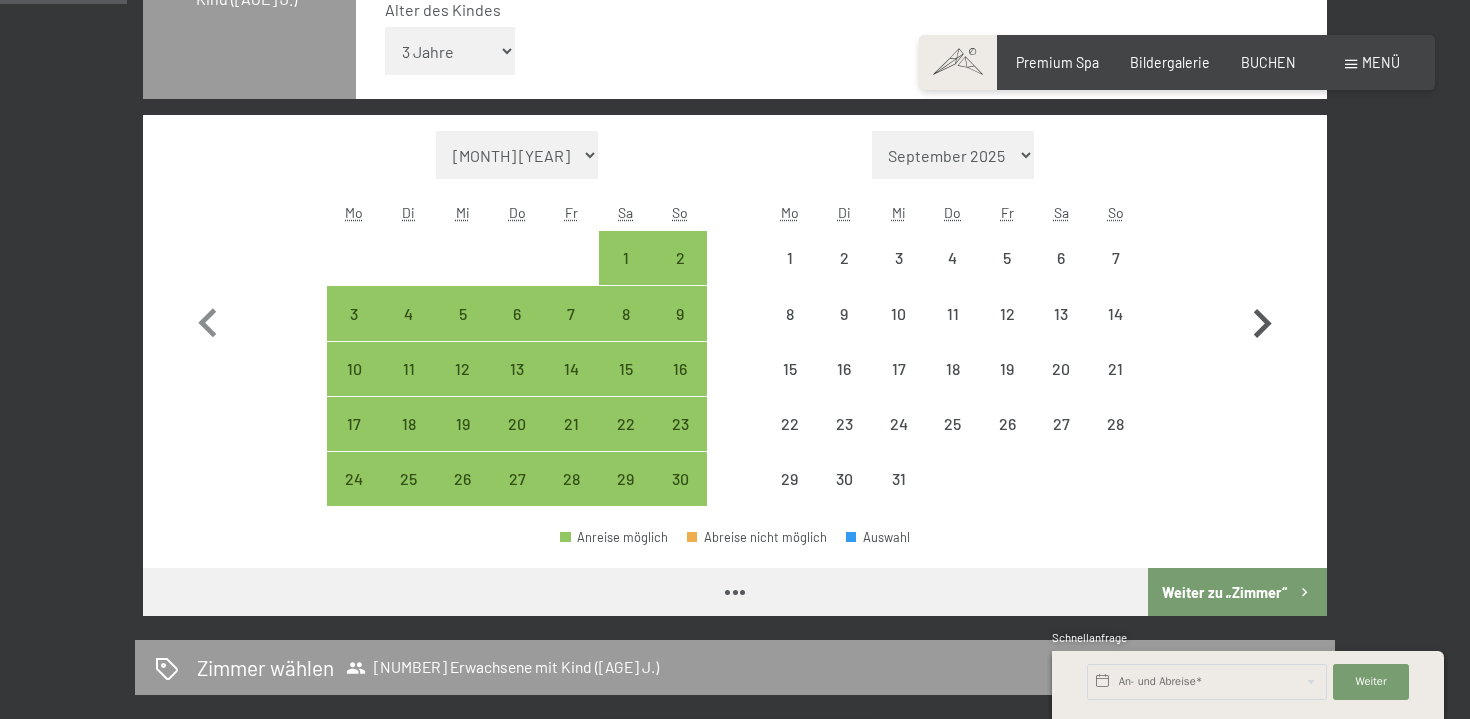 click 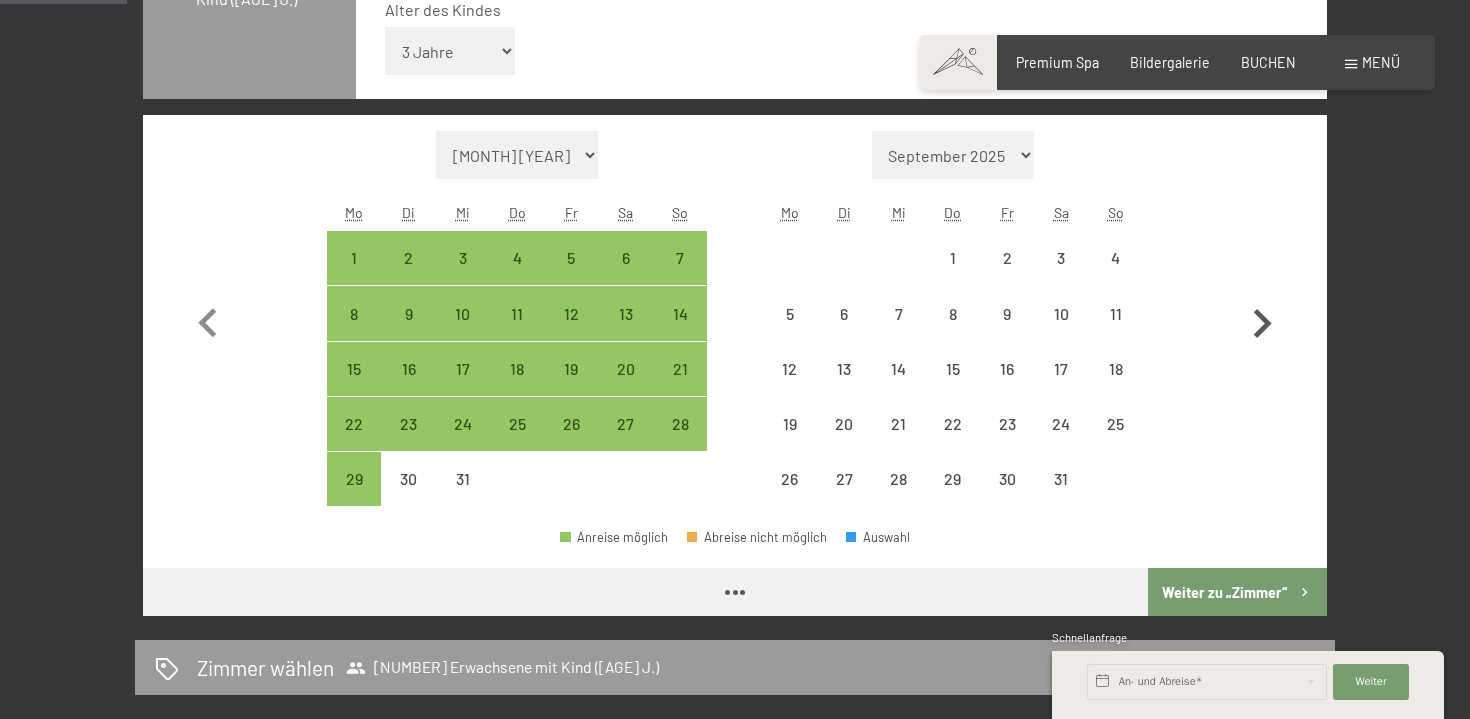 click 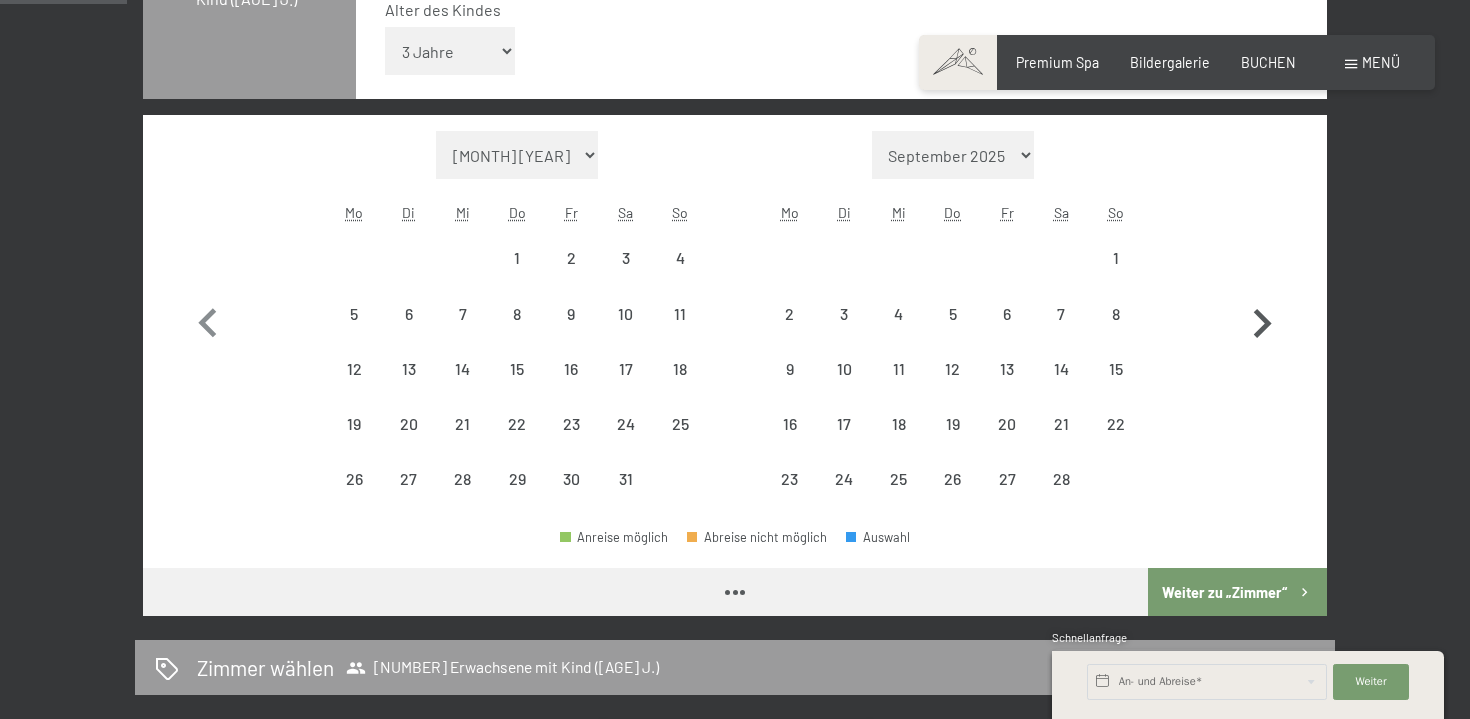 click 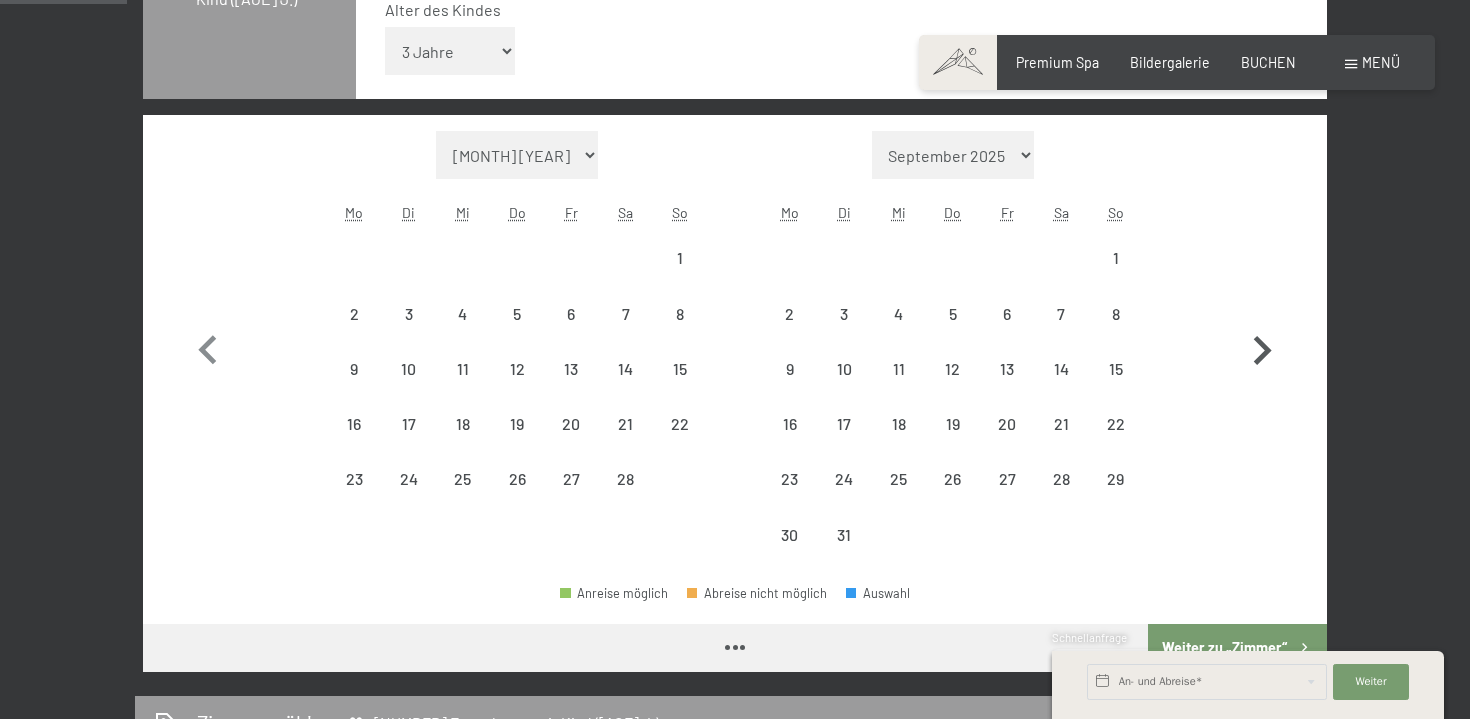 select on "[YEAR]-[MONTH]-[DAY]" 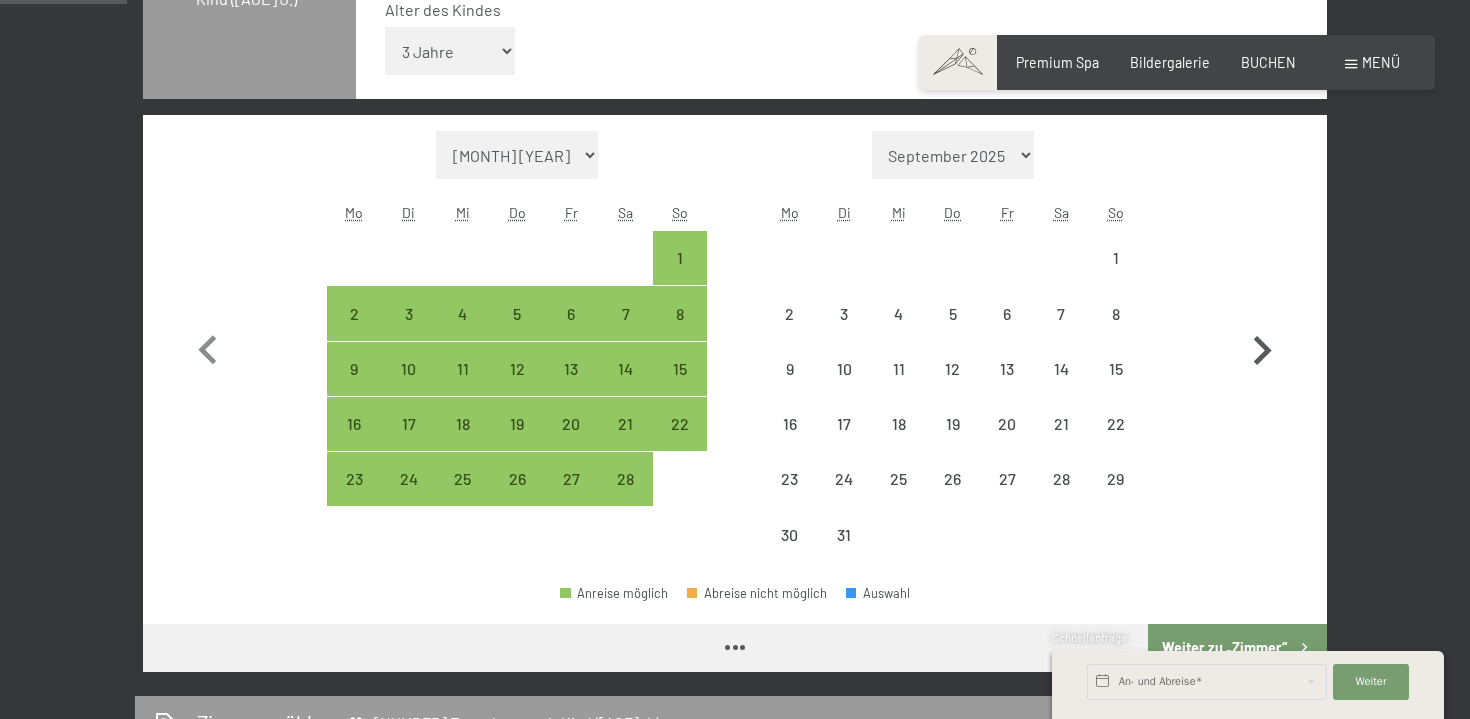 select on "[YEAR]-[MONTH]-[DAY]" 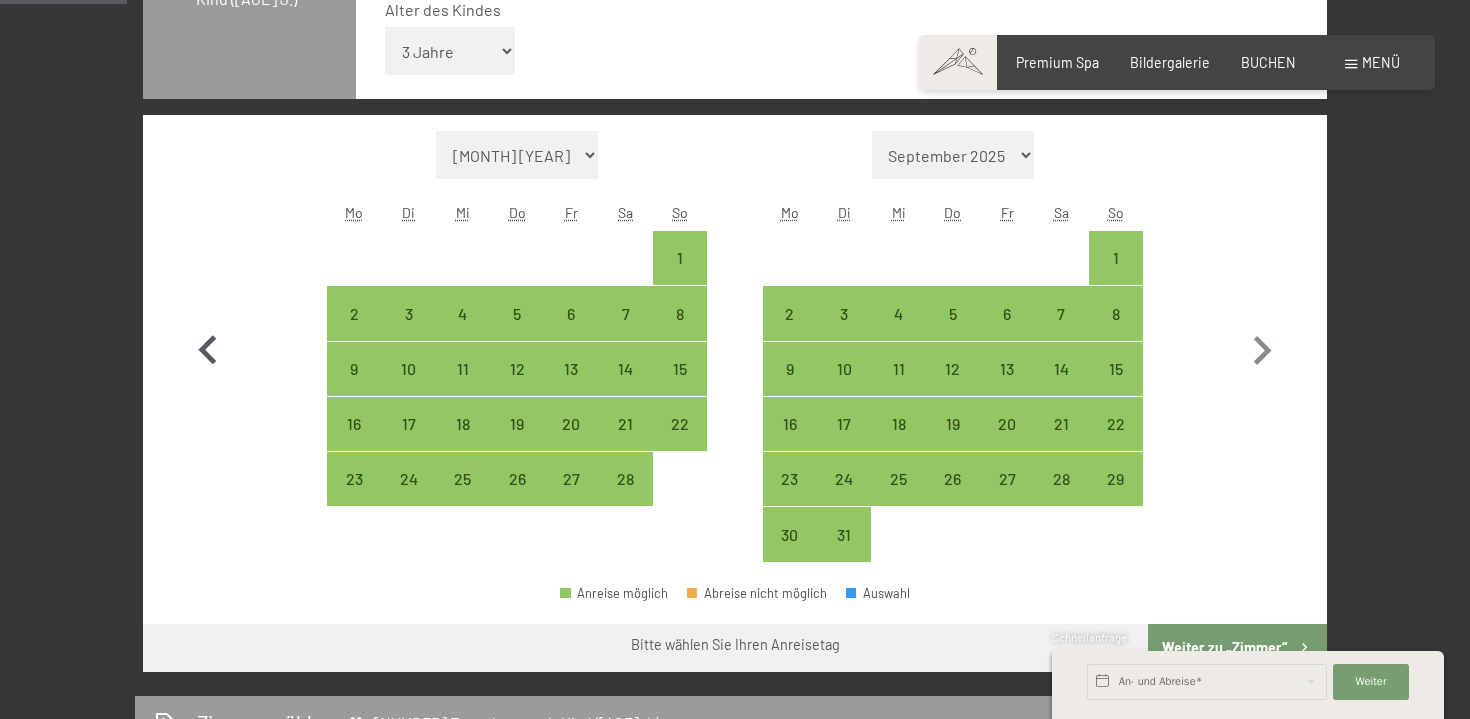 click 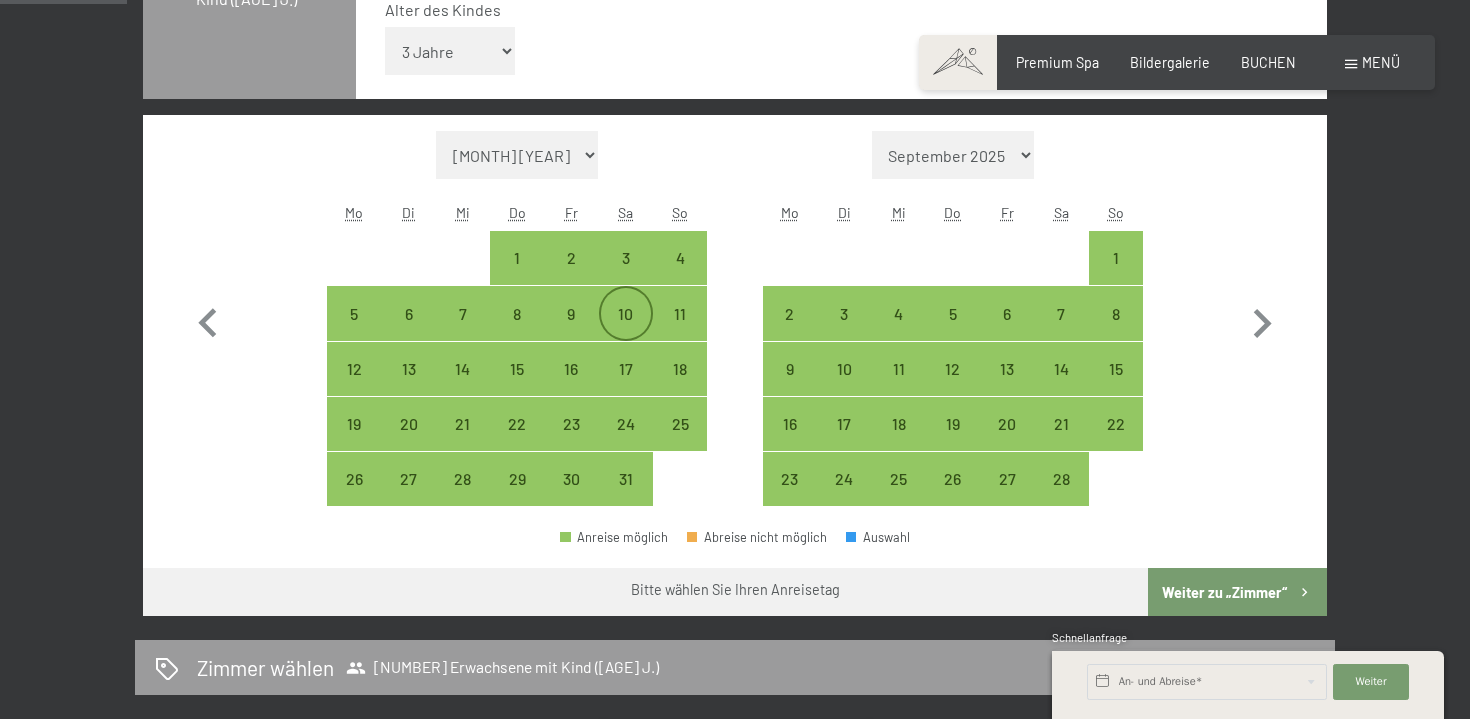 click on "10" at bounding box center [626, 331] 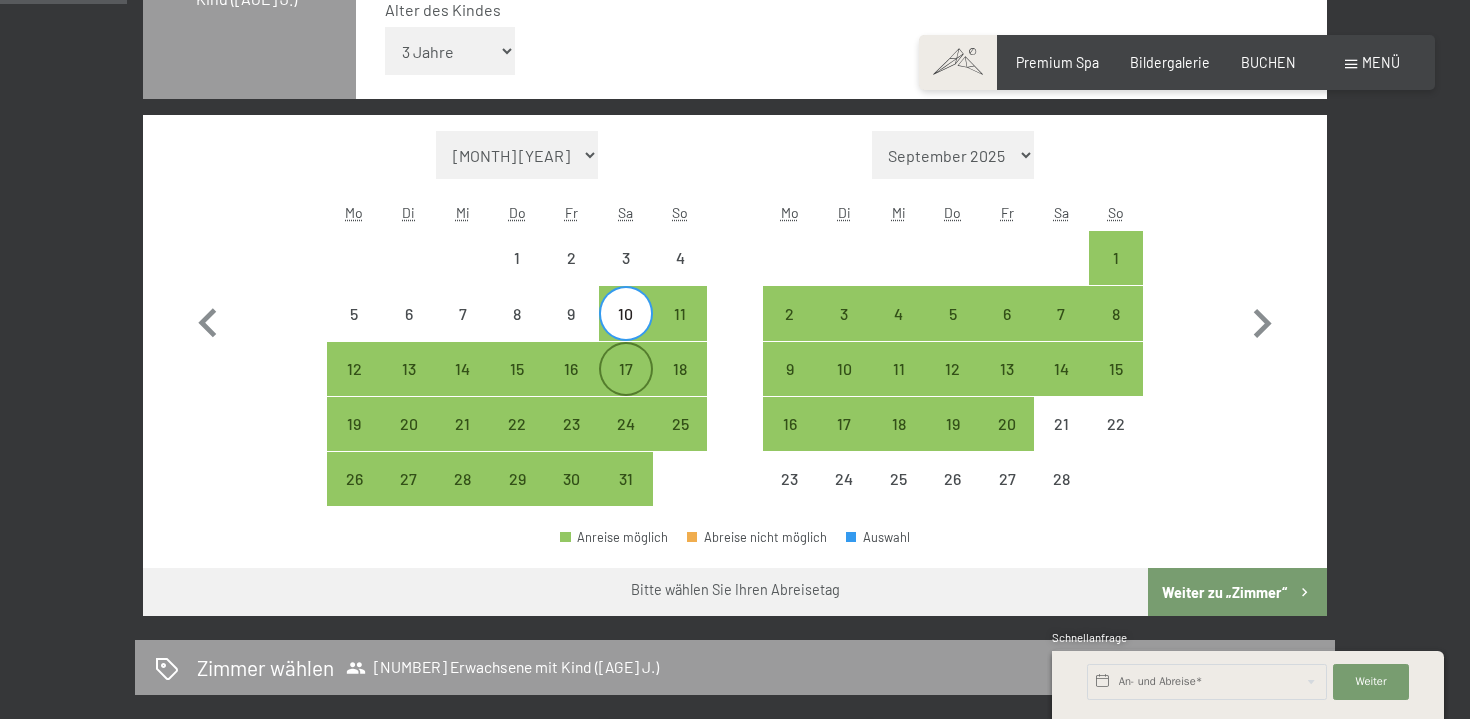 click on "17" at bounding box center [626, 386] 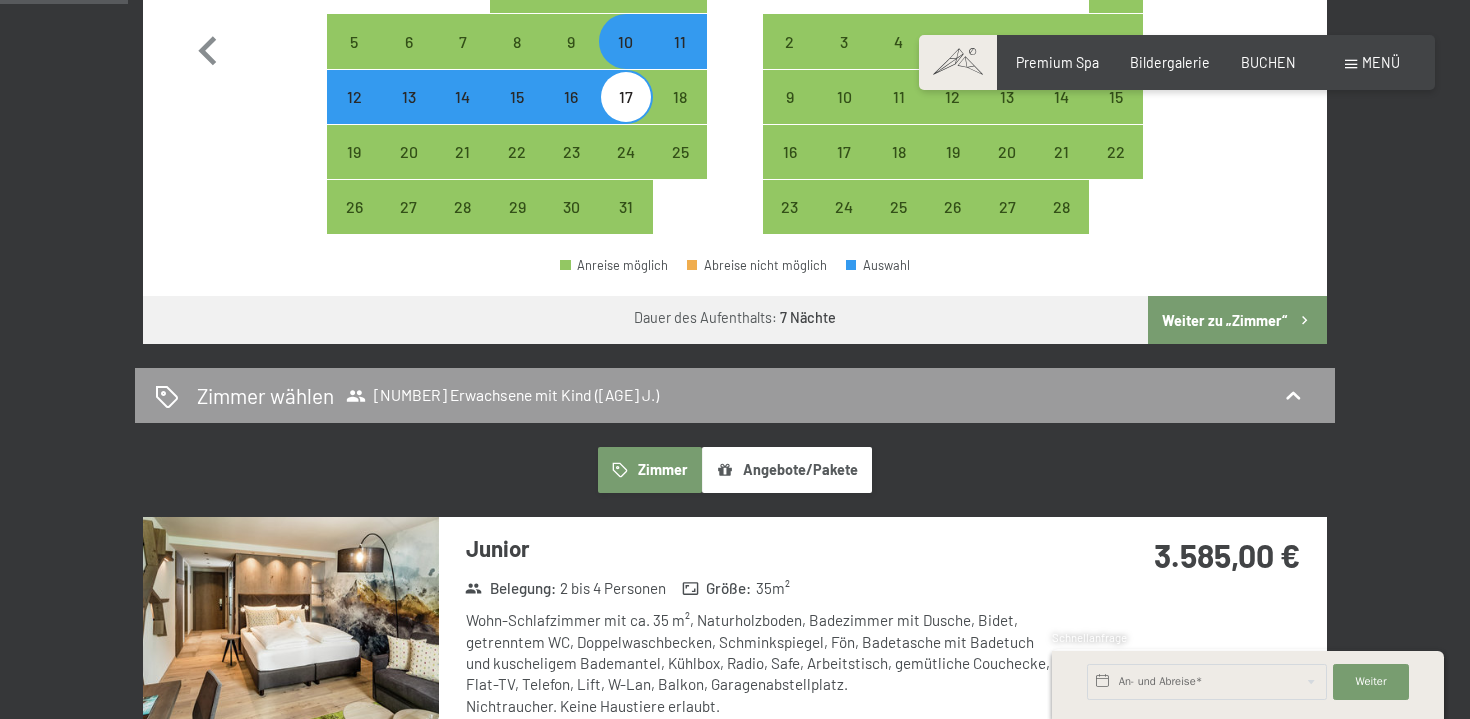 click on "Weiter zu „Zimmer“" at bounding box center (1237, 320) 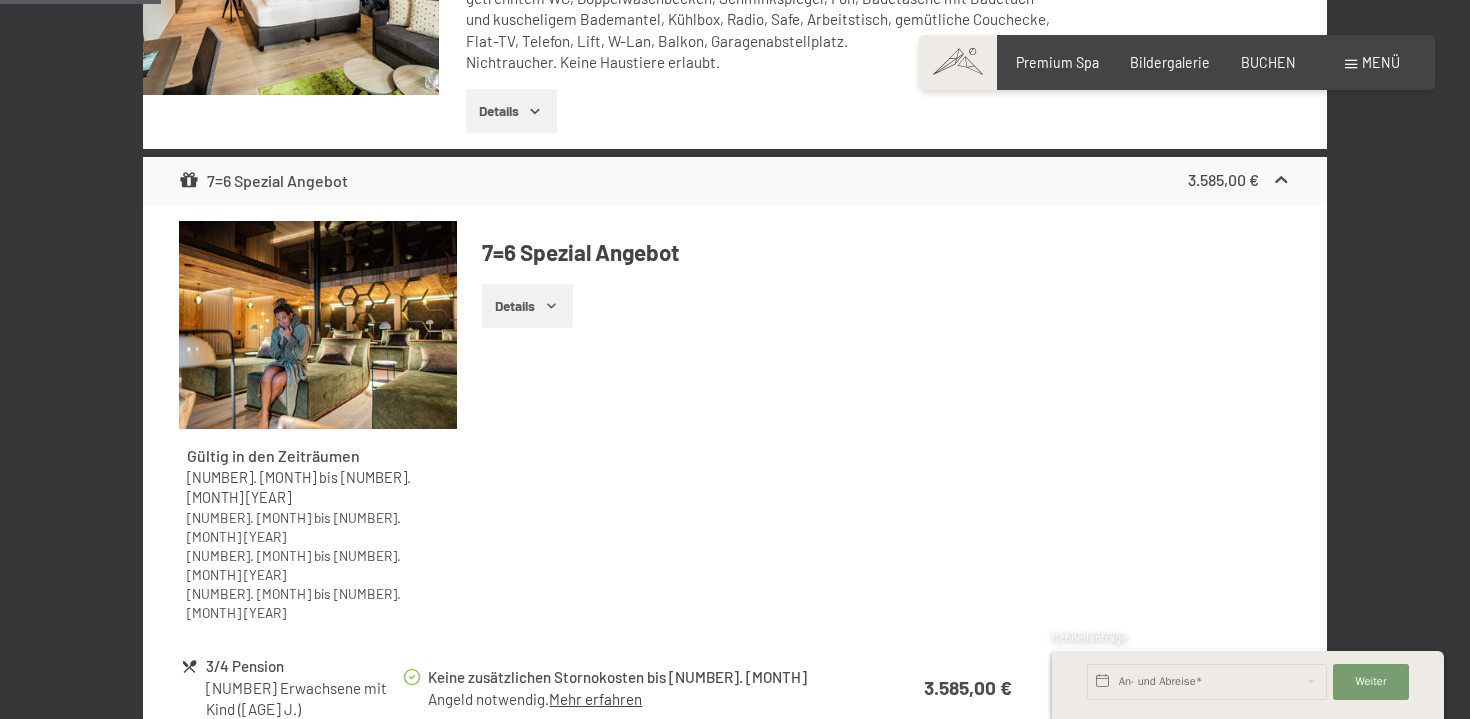 scroll, scrollTop: 0, scrollLeft: 0, axis: both 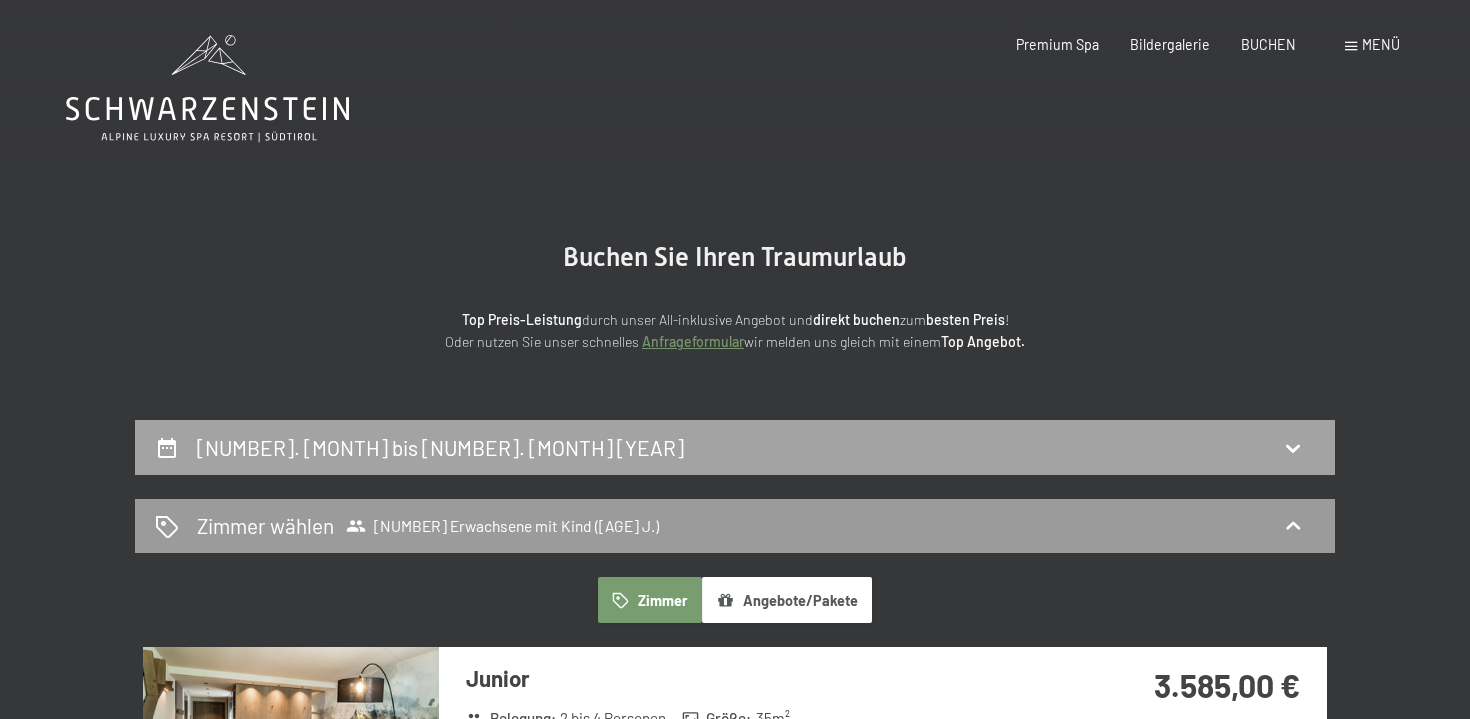 click on "[NUMBER]. [MONTH] bis [NUMBER]. [MONTH] [YEAR]" at bounding box center [444, 447] 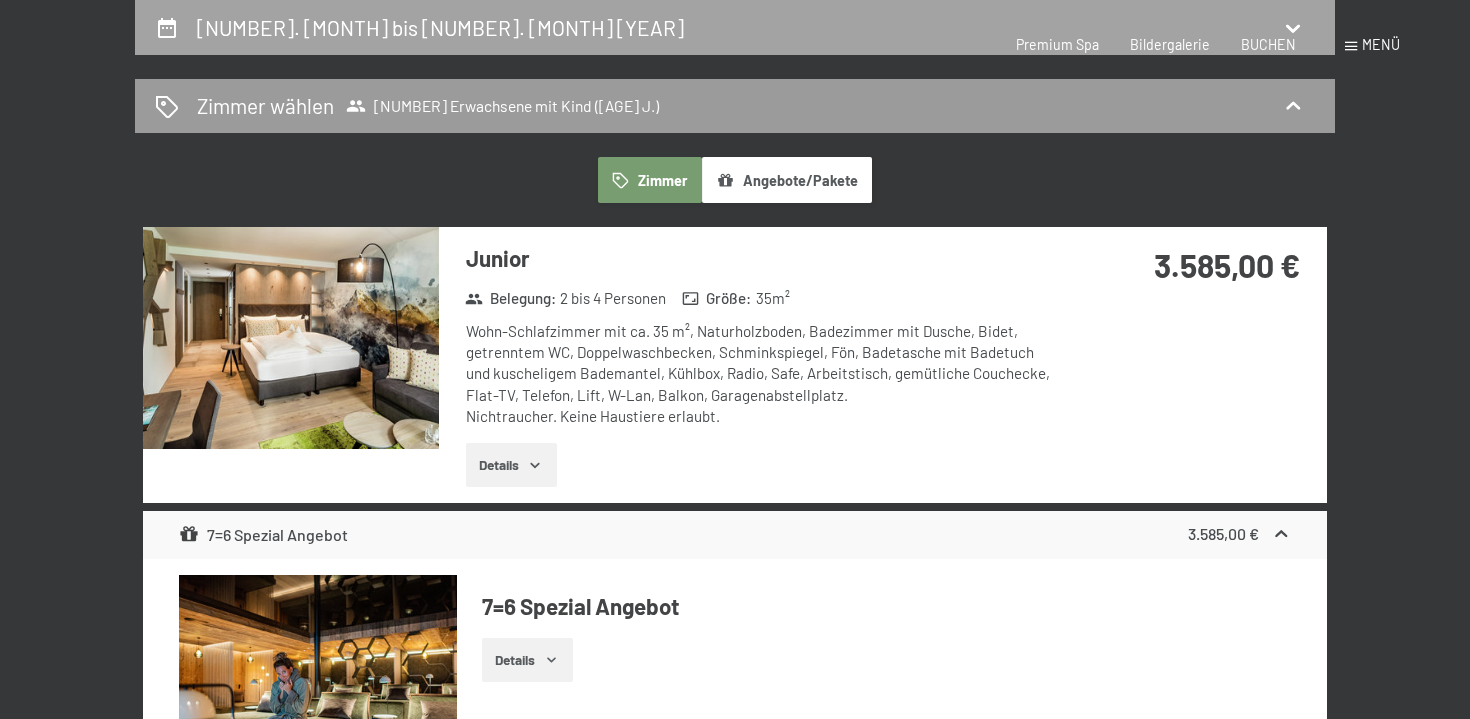 select on "3" 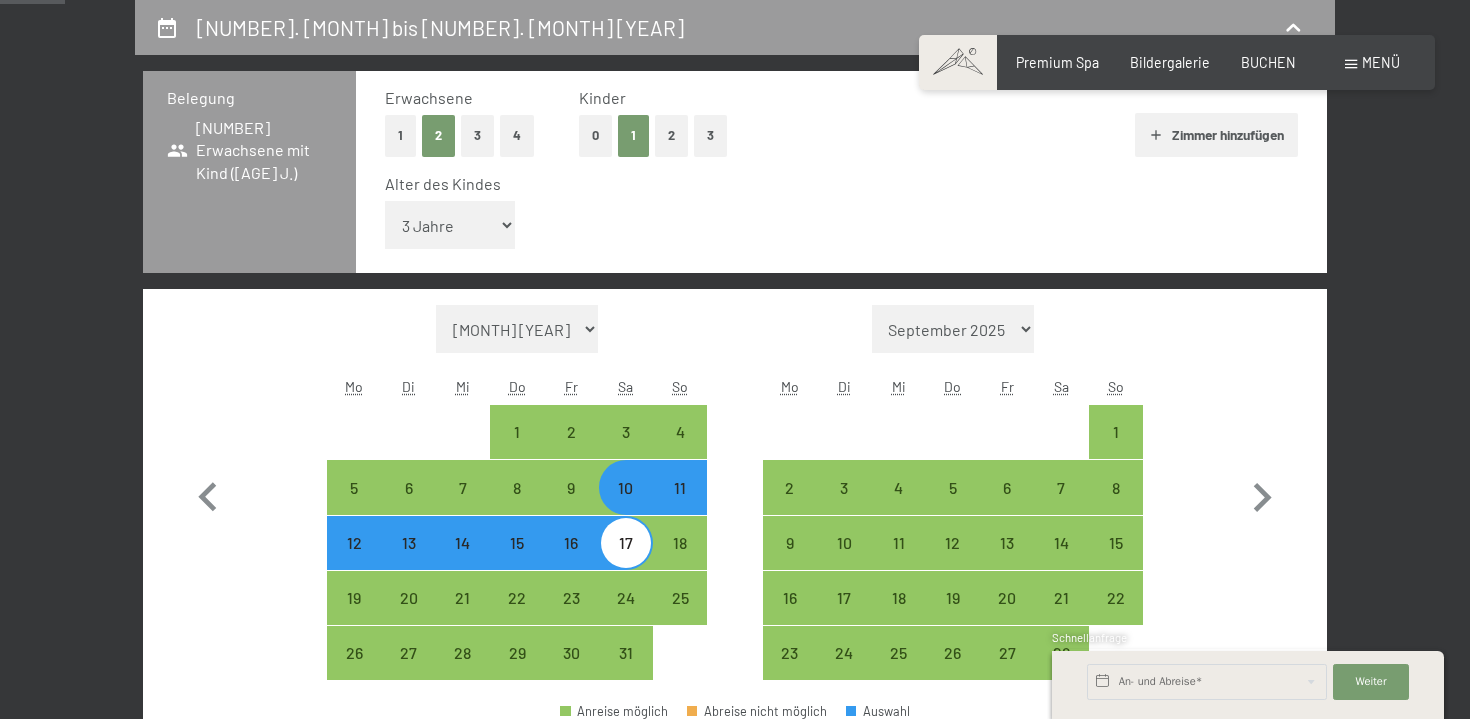 click on "17" at bounding box center [626, 560] 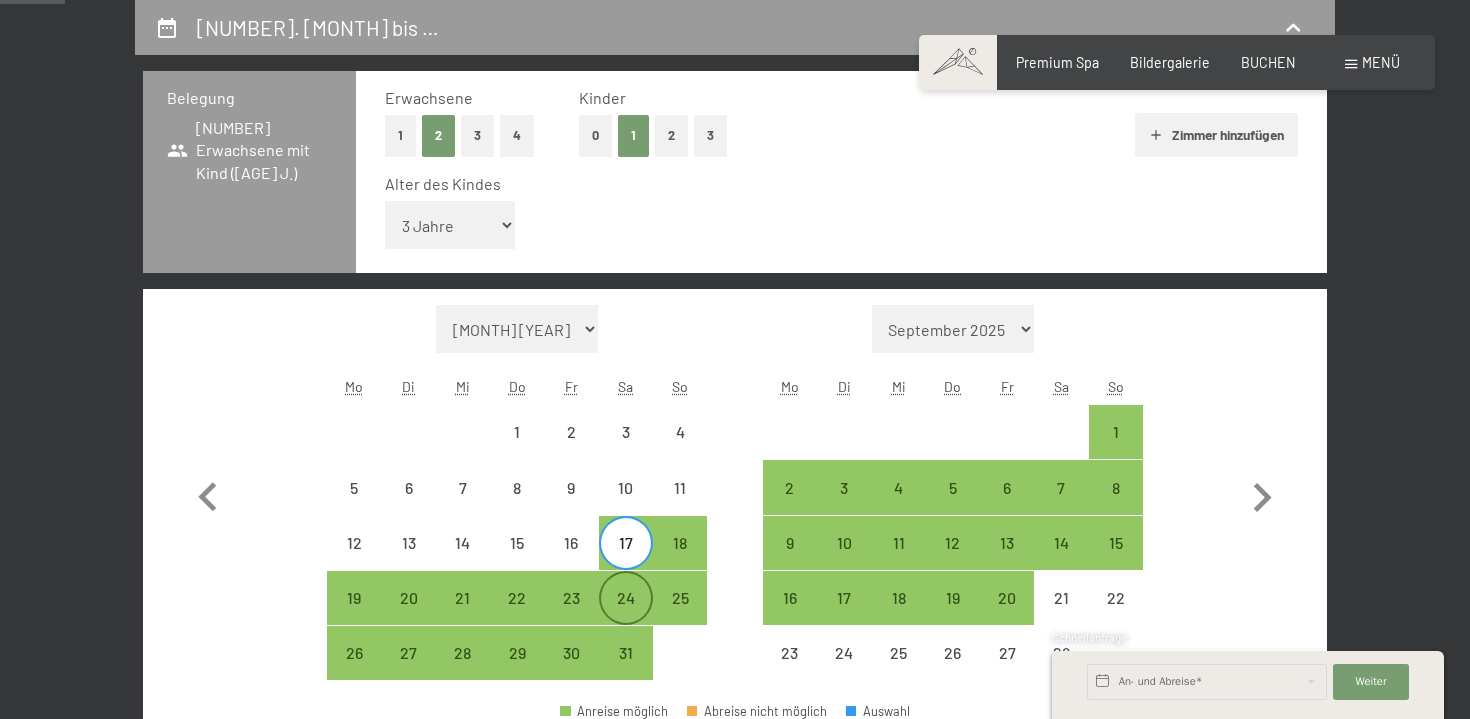 click on "24" at bounding box center (626, 615) 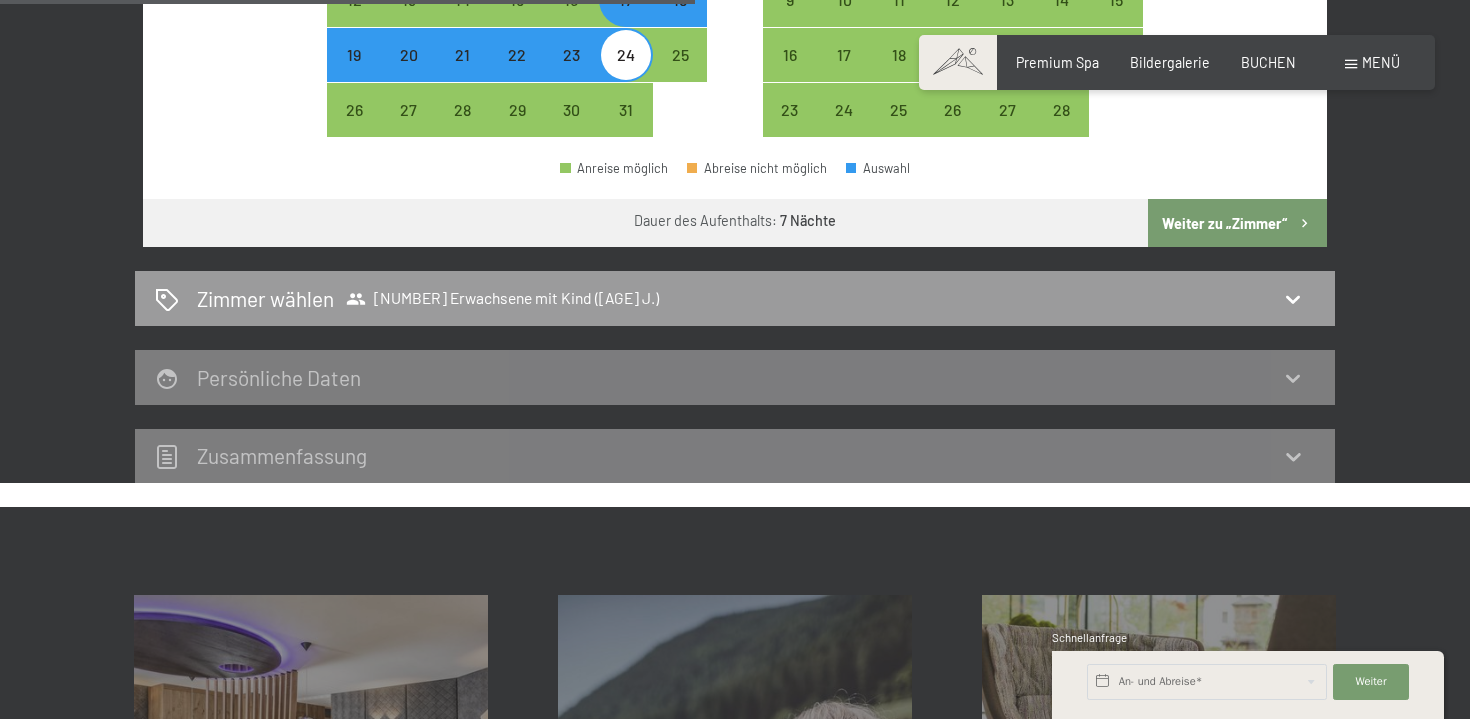 click on "Weiter zu „Zimmer“" at bounding box center (1237, 223) 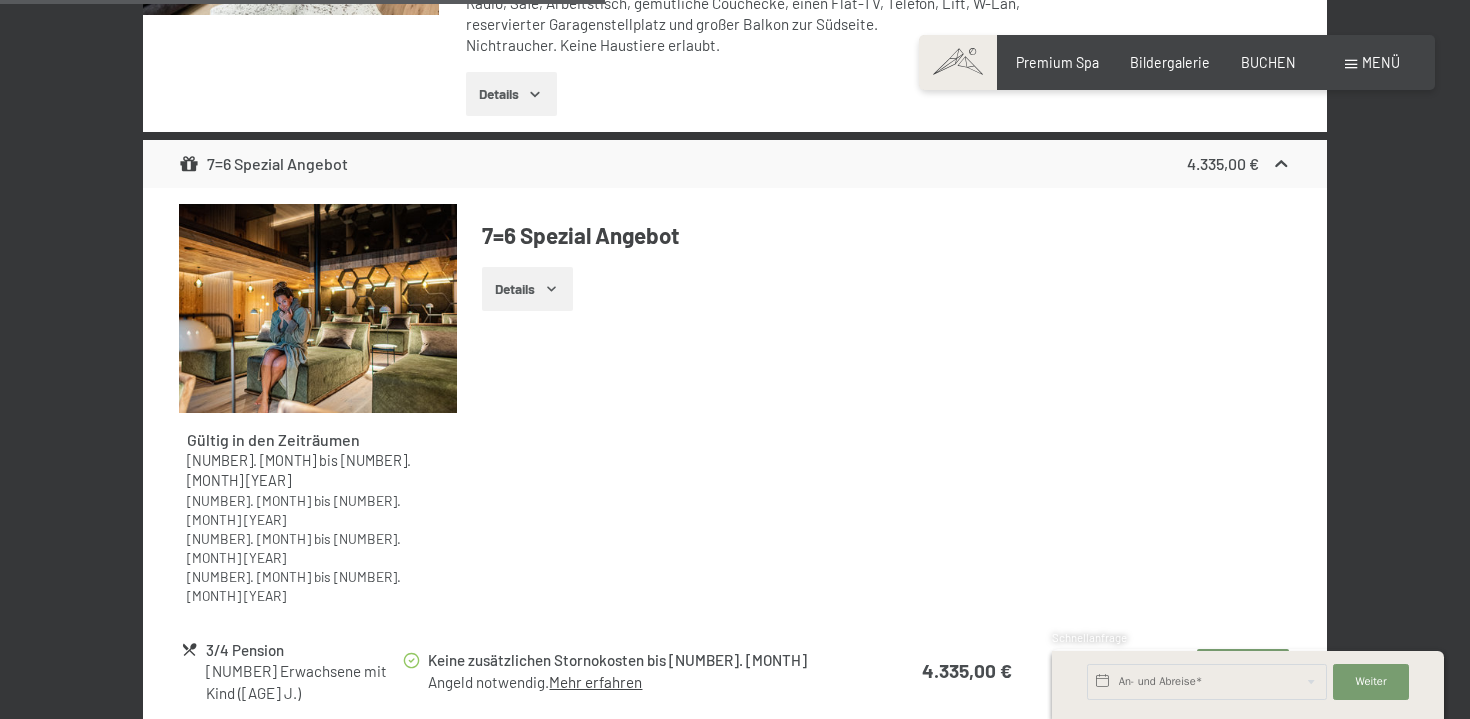scroll, scrollTop: 3819, scrollLeft: 0, axis: vertical 